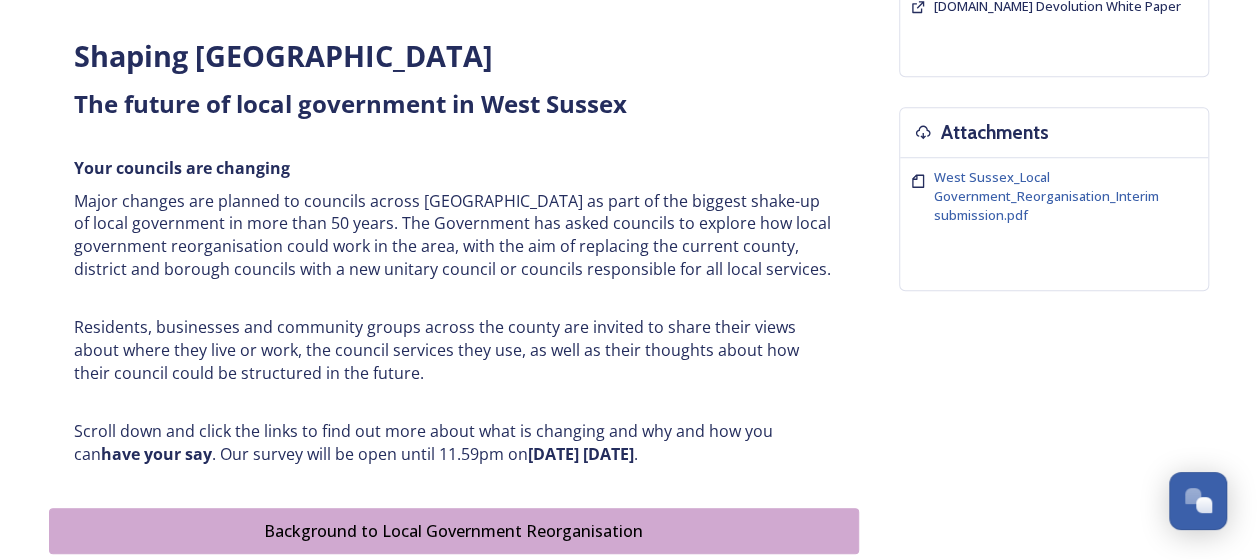 scroll, scrollTop: 1000, scrollLeft: 0, axis: vertical 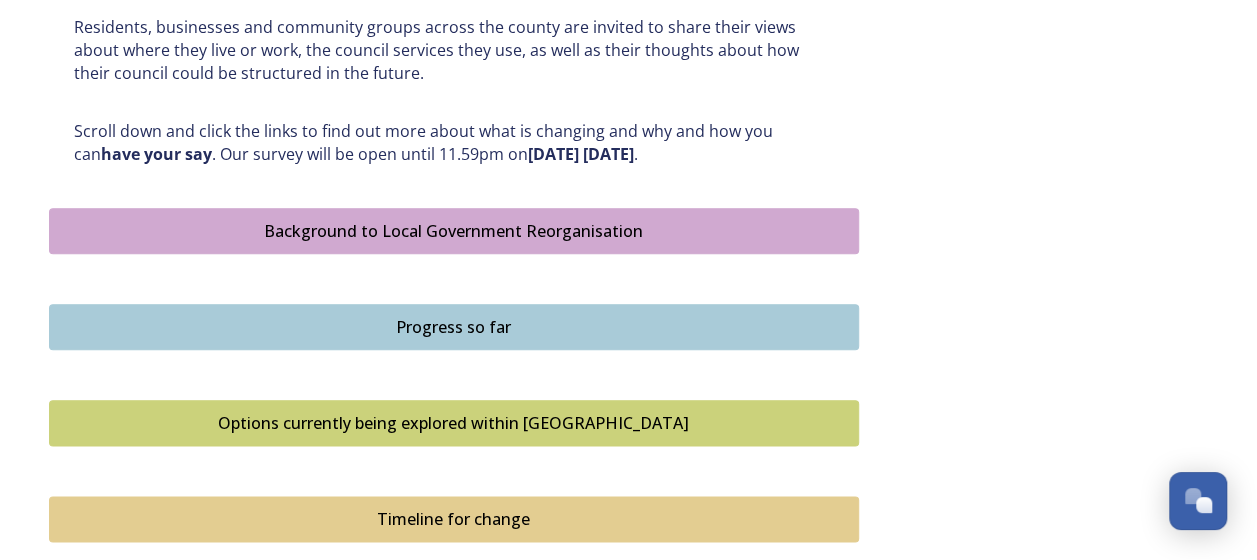 click on "Background to Local Government Reorganisation" at bounding box center (454, 231) 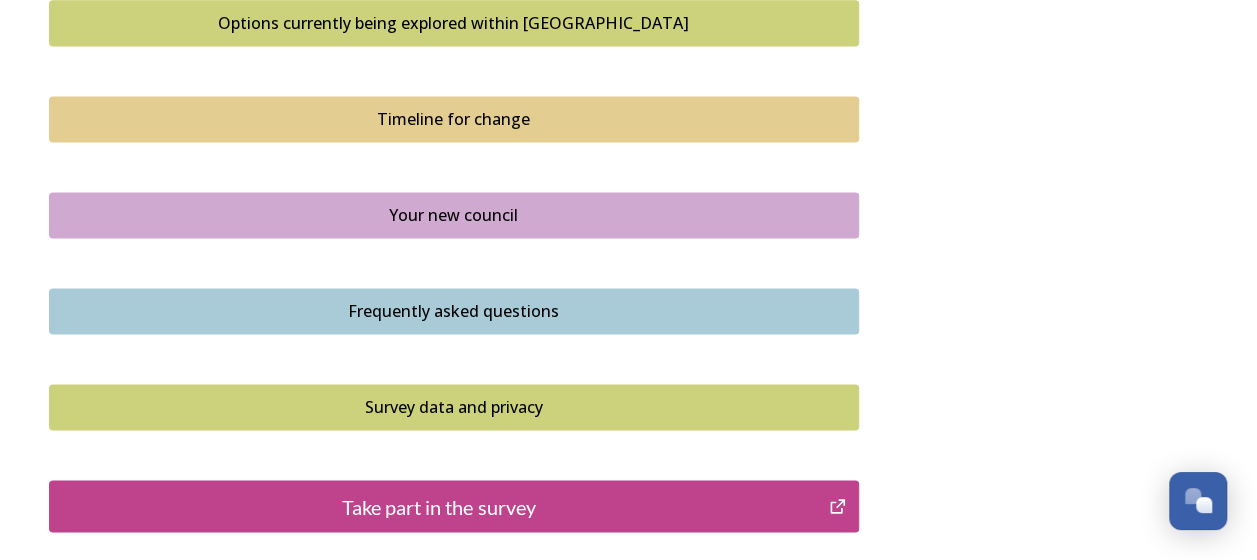 scroll, scrollTop: 1500, scrollLeft: 0, axis: vertical 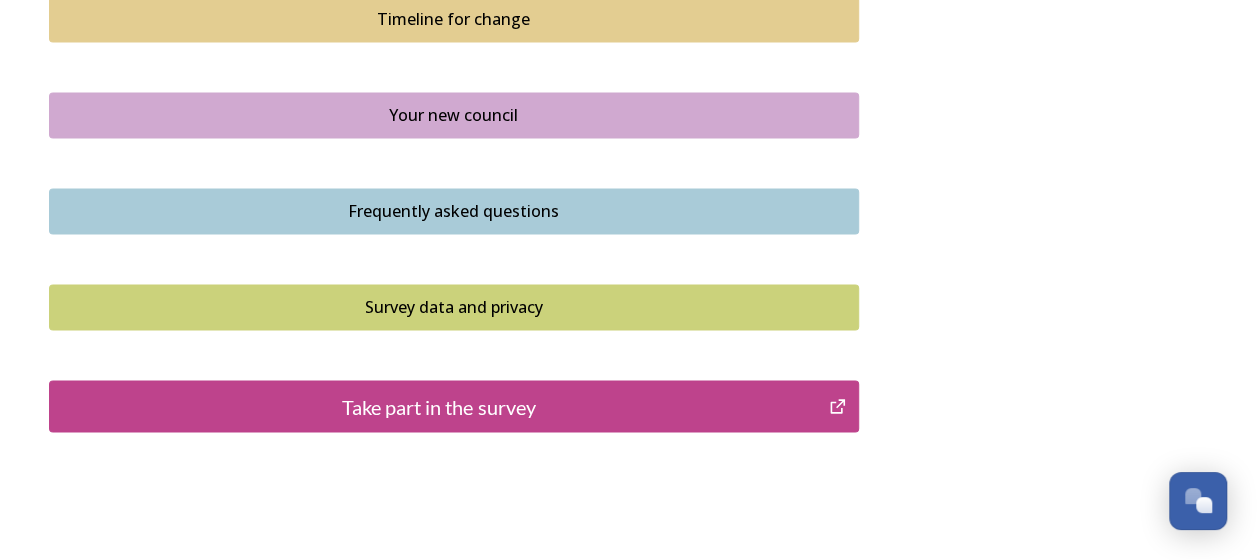click on "Take part in the survey" at bounding box center (454, 406) 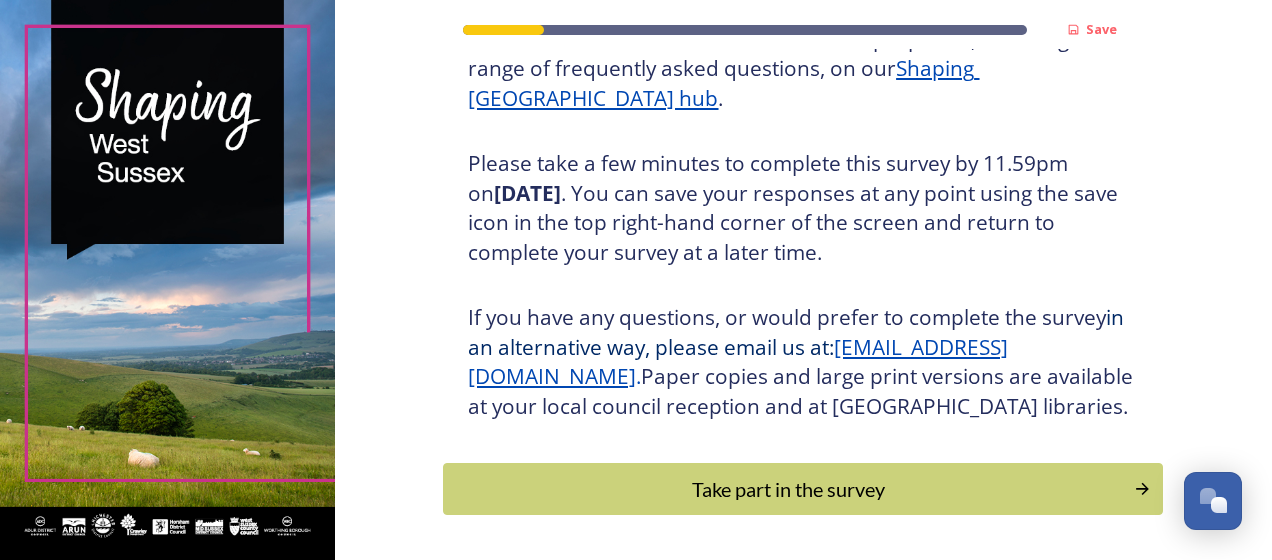 scroll, scrollTop: 400, scrollLeft: 0, axis: vertical 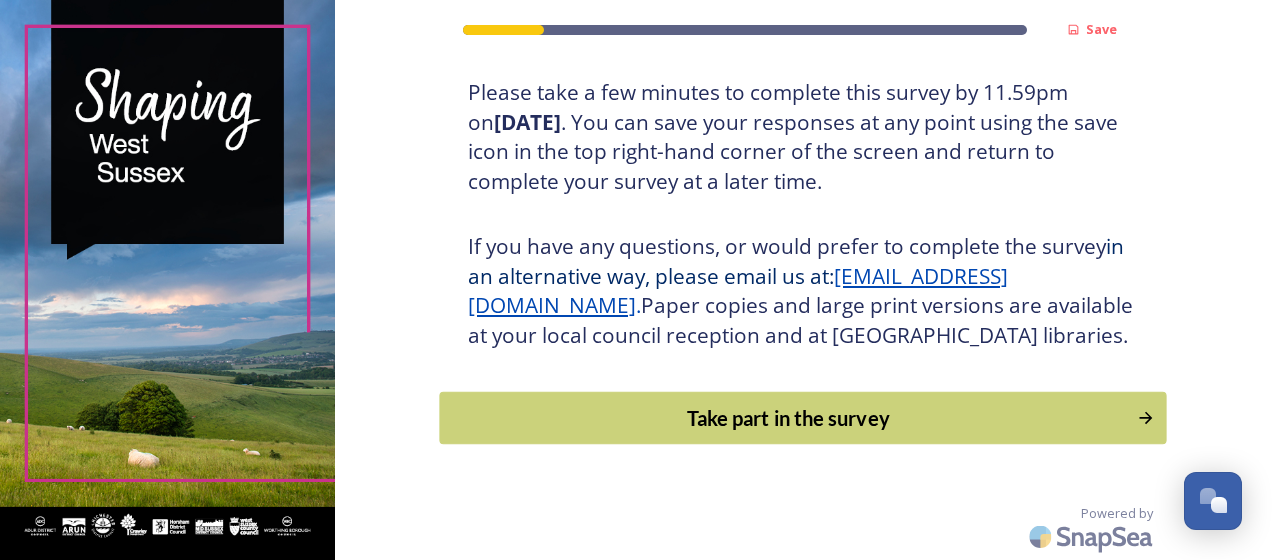 click on "Take part in the survey" at bounding box center [789, 418] 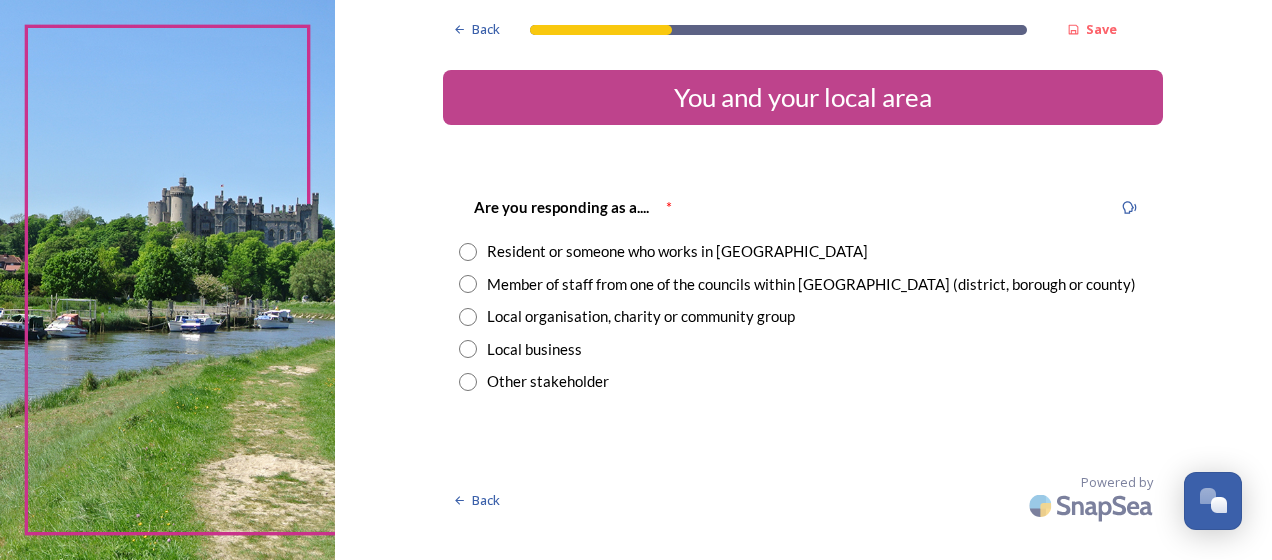 click at bounding box center [468, 284] 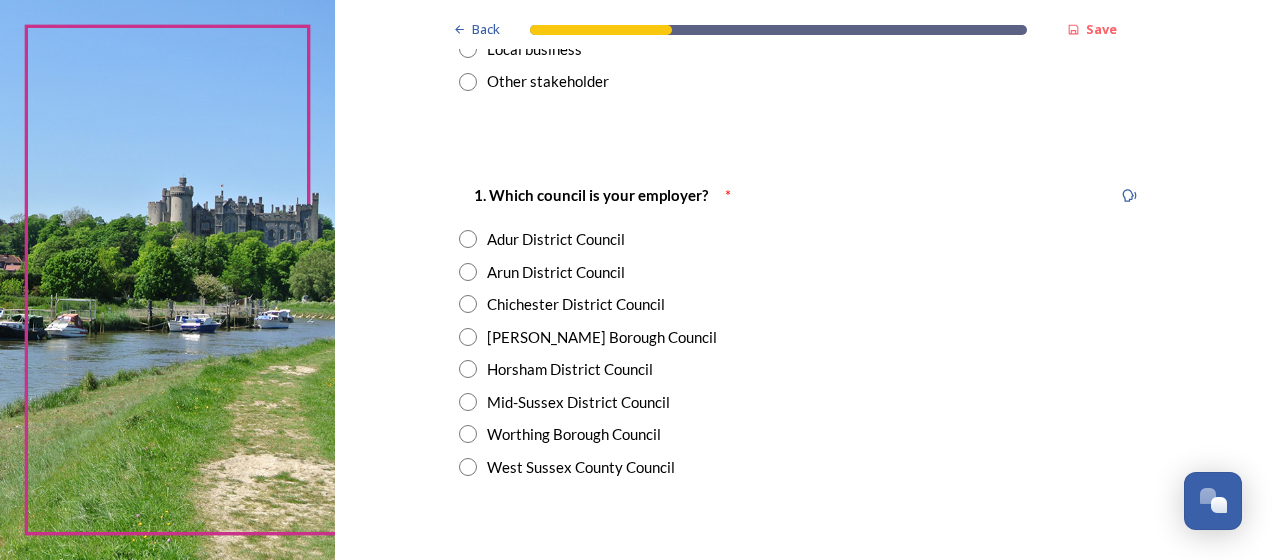 scroll, scrollTop: 400, scrollLeft: 0, axis: vertical 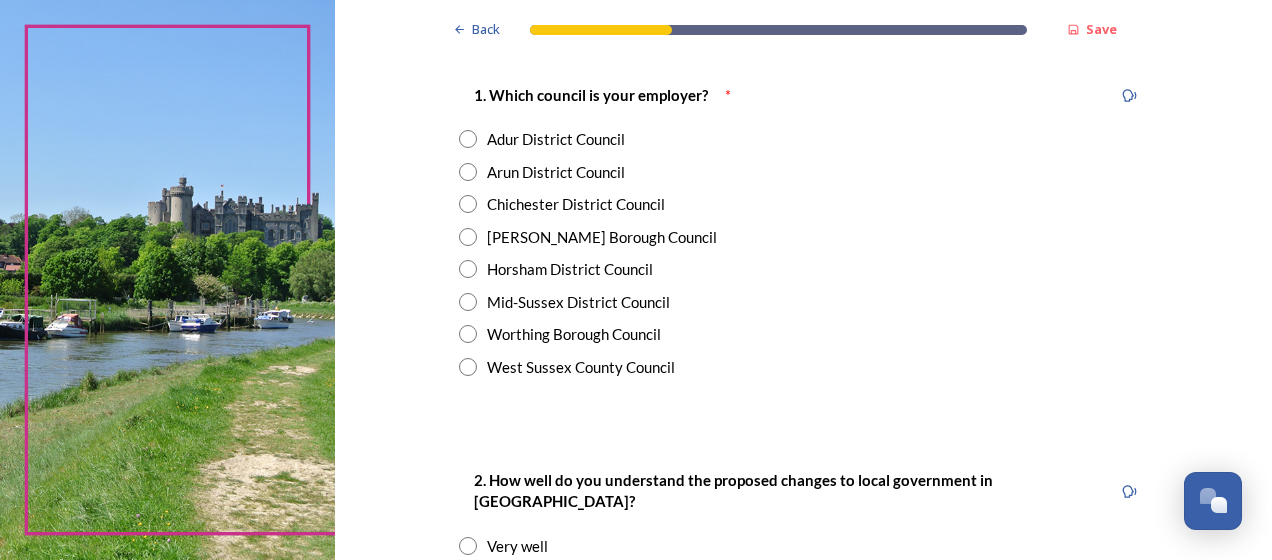 drag, startPoint x: 462, startPoint y: 204, endPoint x: 595, endPoint y: 301, distance: 164.6147 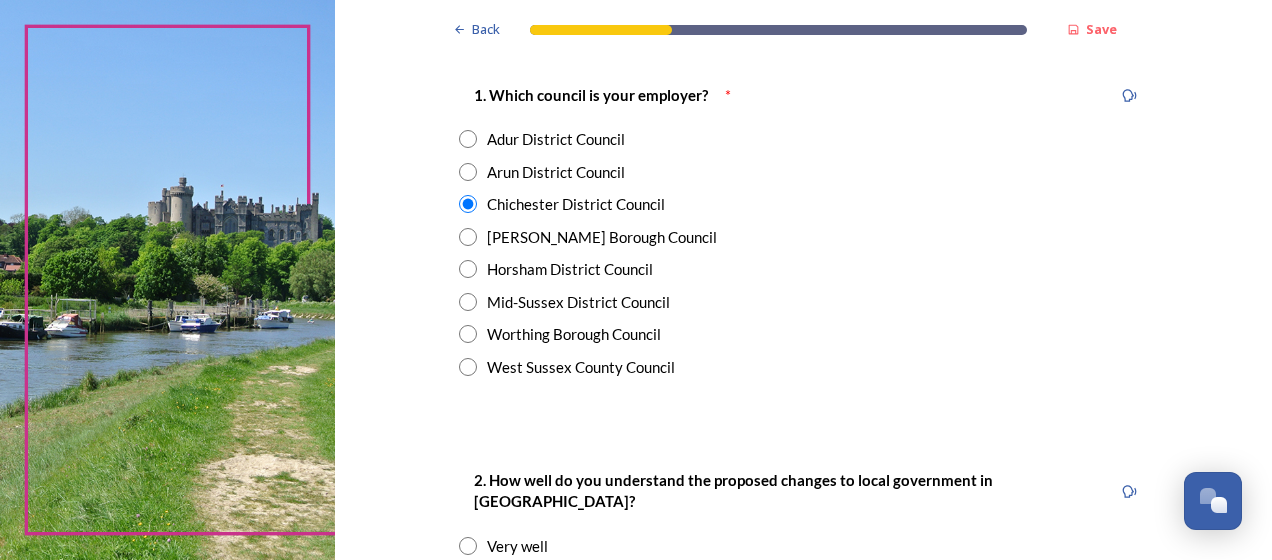 scroll, scrollTop: 700, scrollLeft: 0, axis: vertical 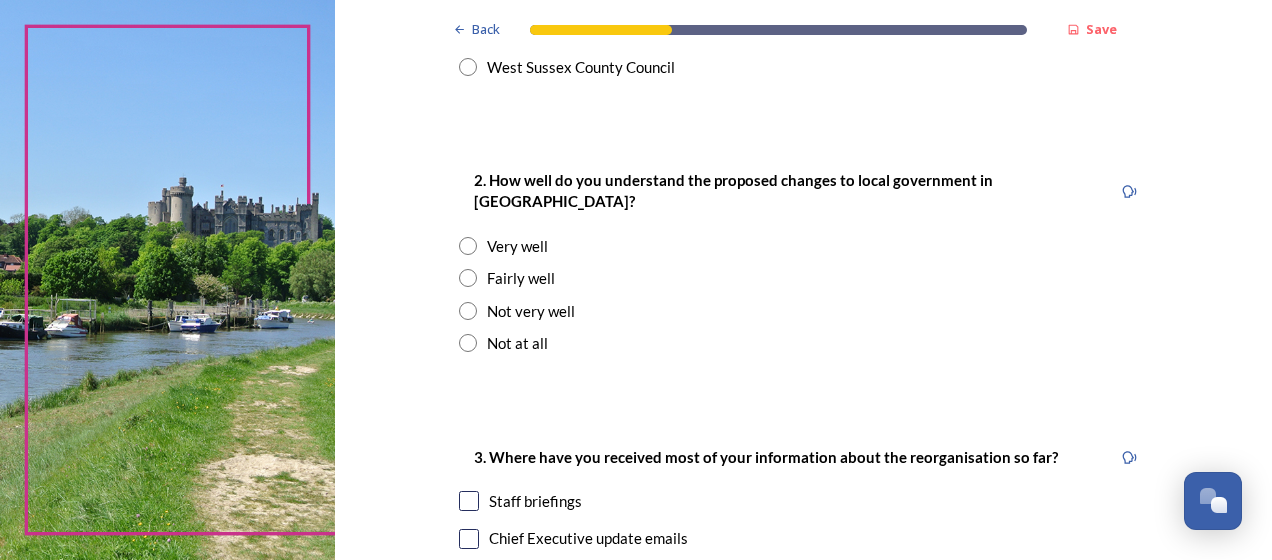 click on "Fairly well" at bounding box center [521, 278] 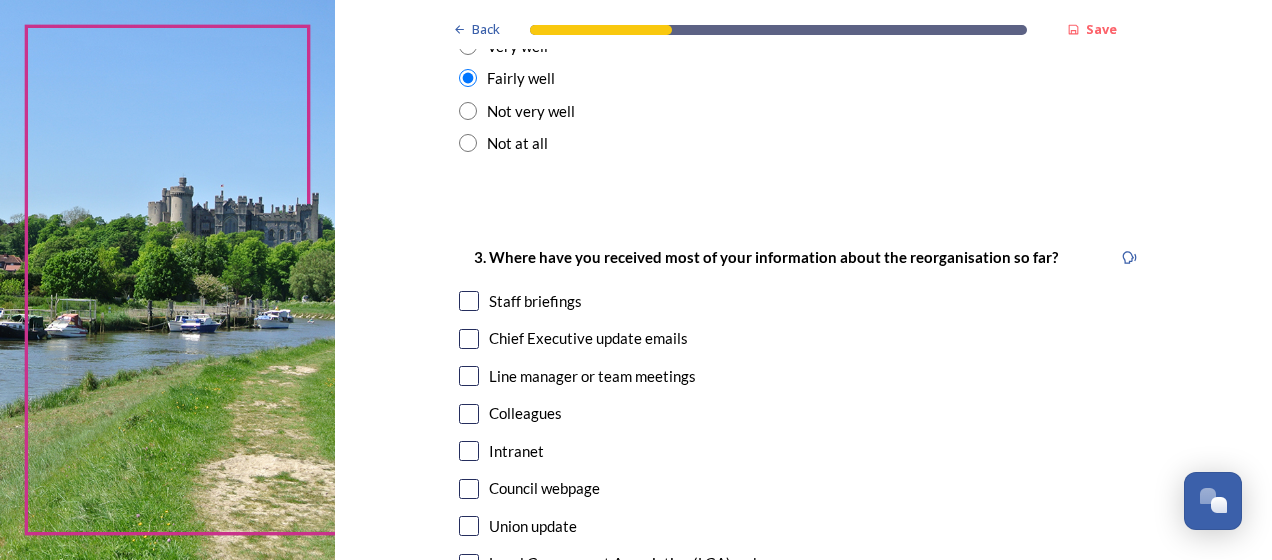 scroll, scrollTop: 1000, scrollLeft: 0, axis: vertical 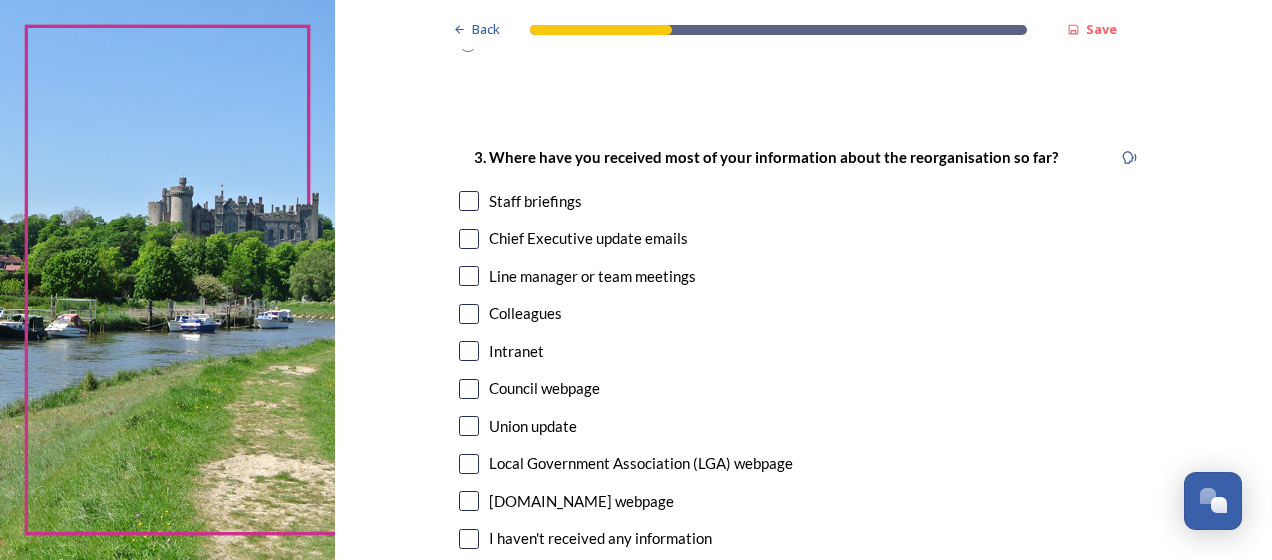 click at bounding box center [469, 201] 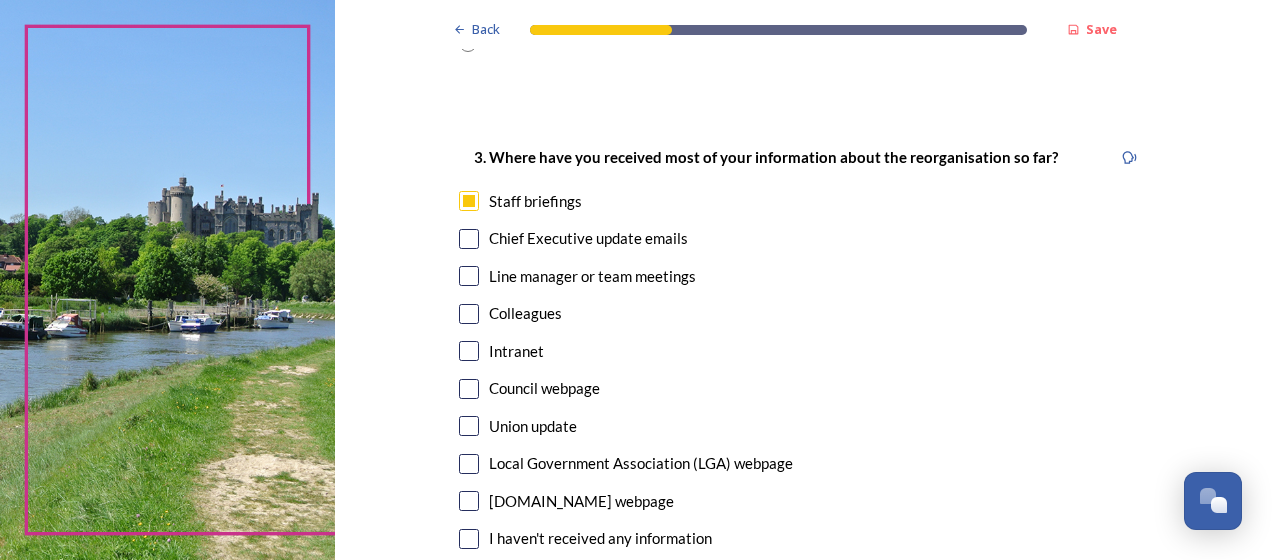 scroll, scrollTop: 1245, scrollLeft: 0, axis: vertical 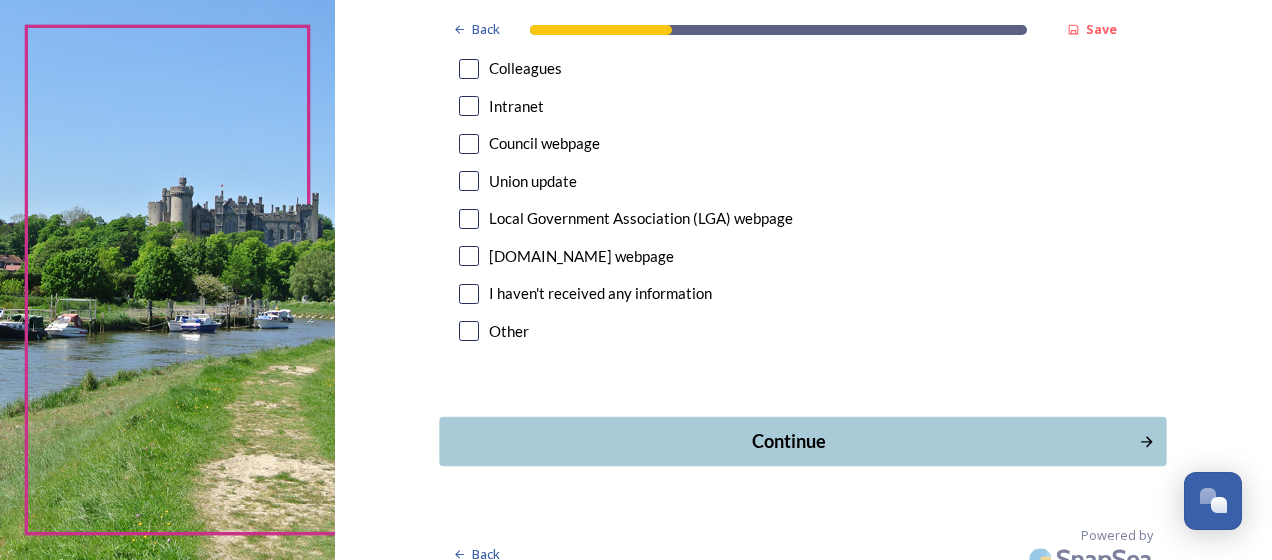 click on "Continue" at bounding box center (789, 441) 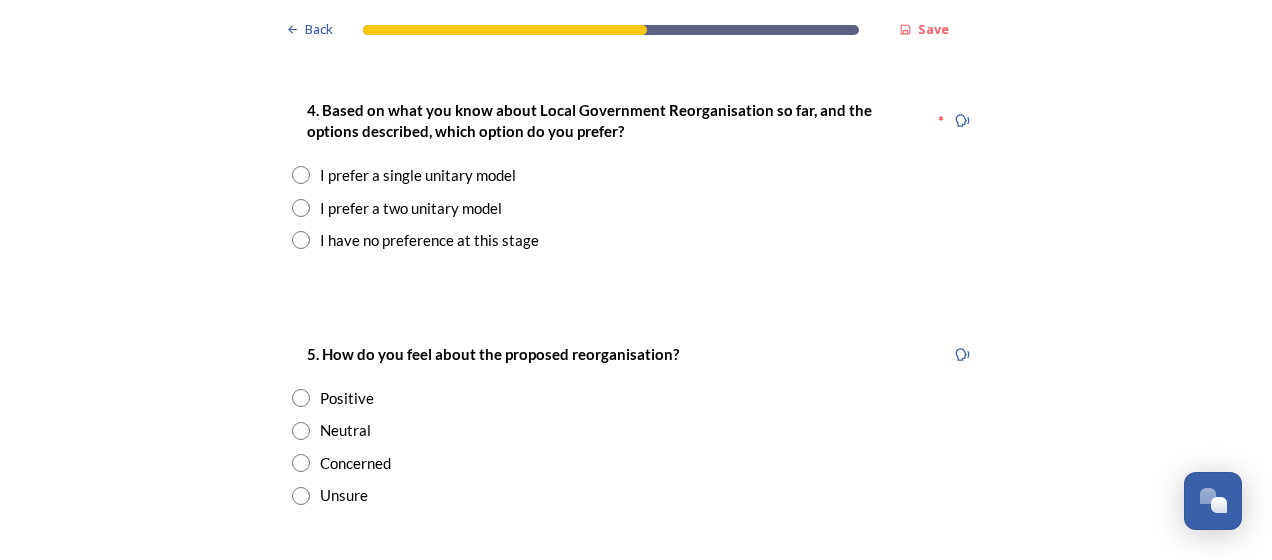 scroll, scrollTop: 2500, scrollLeft: 0, axis: vertical 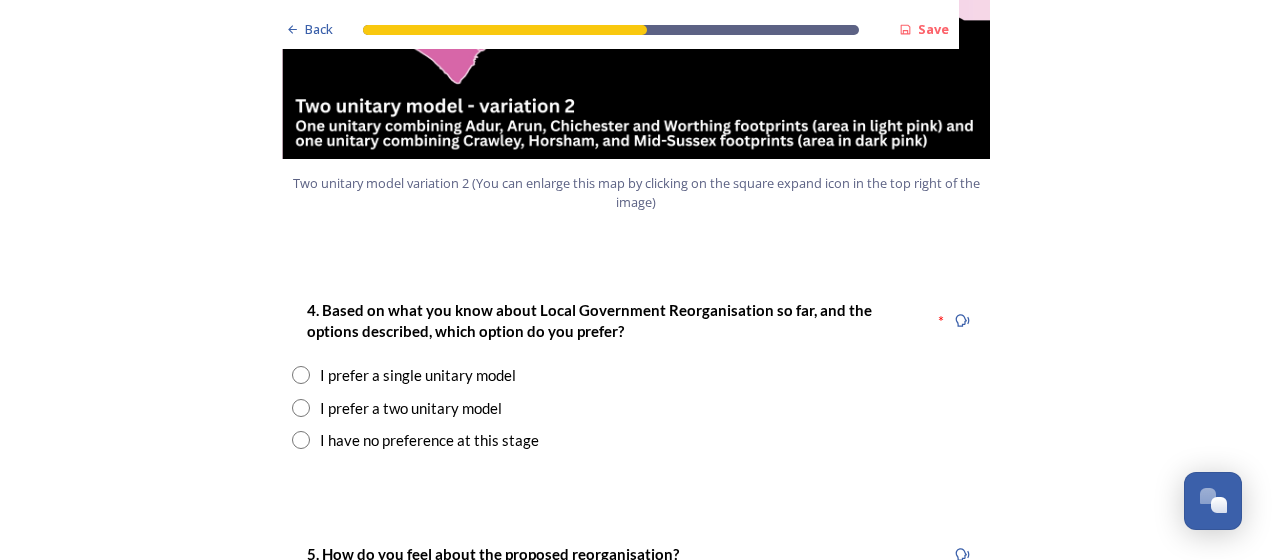 click at bounding box center (301, 408) 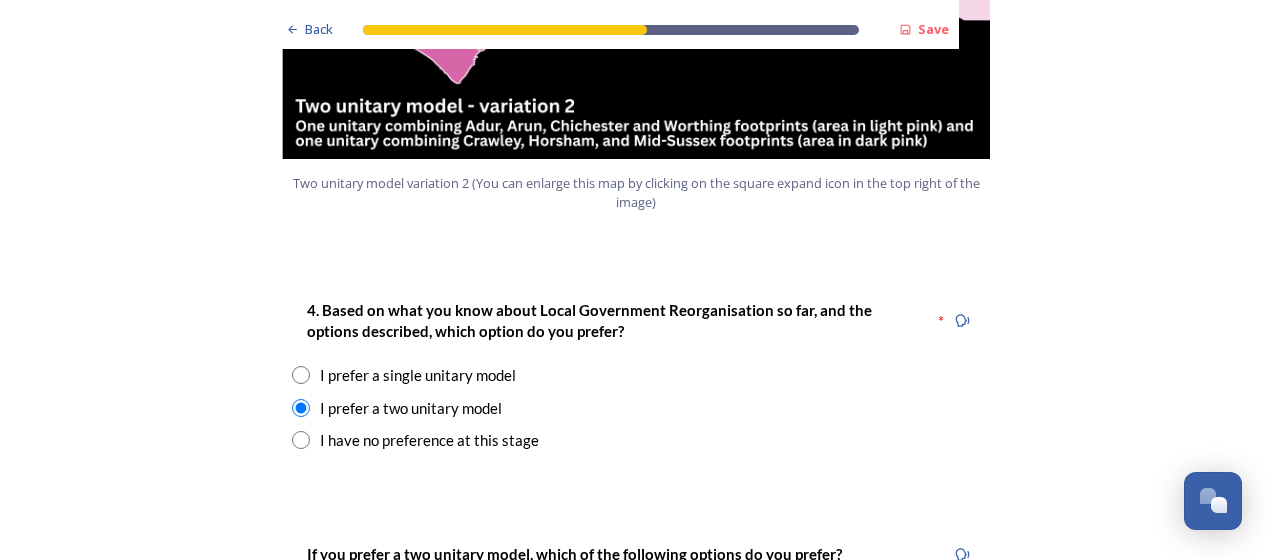 scroll, scrollTop: 2800, scrollLeft: 0, axis: vertical 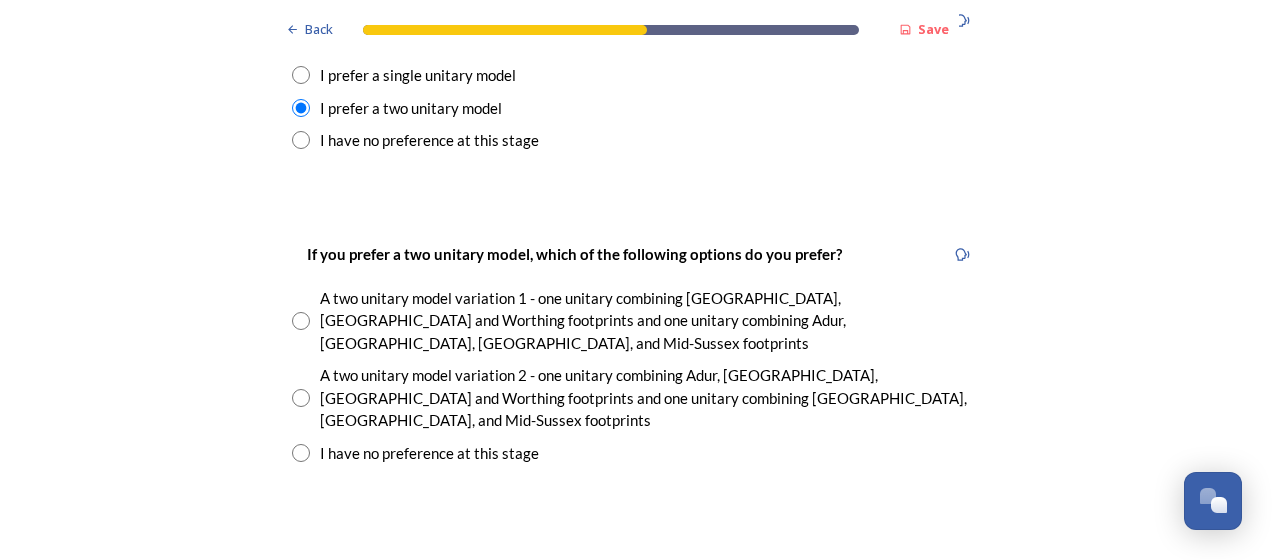 click at bounding box center [301, 398] 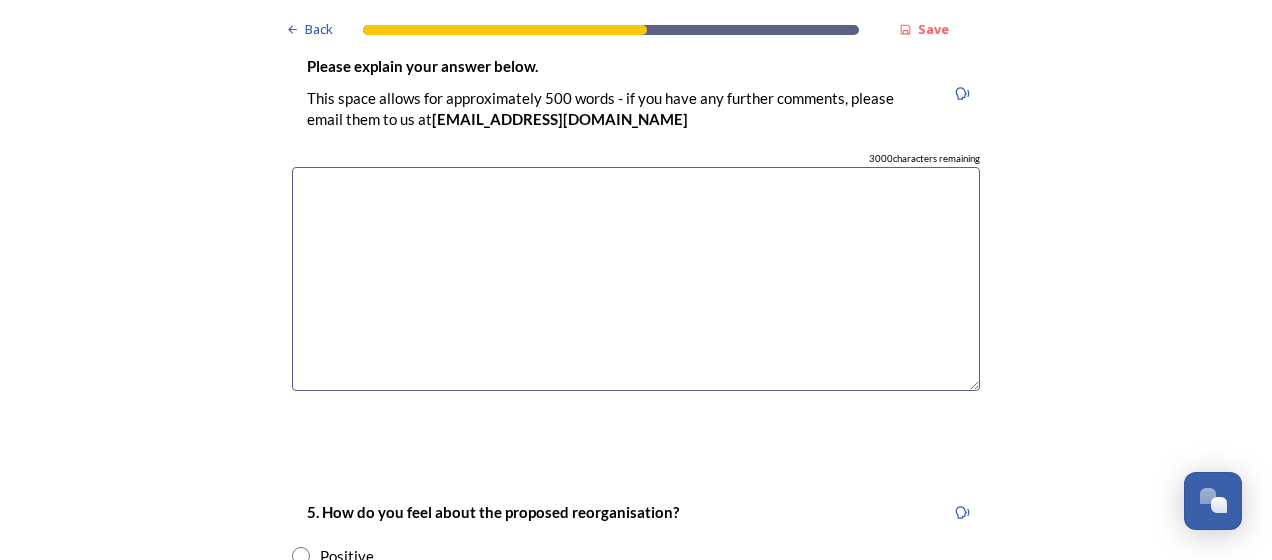 scroll, scrollTop: 3500, scrollLeft: 0, axis: vertical 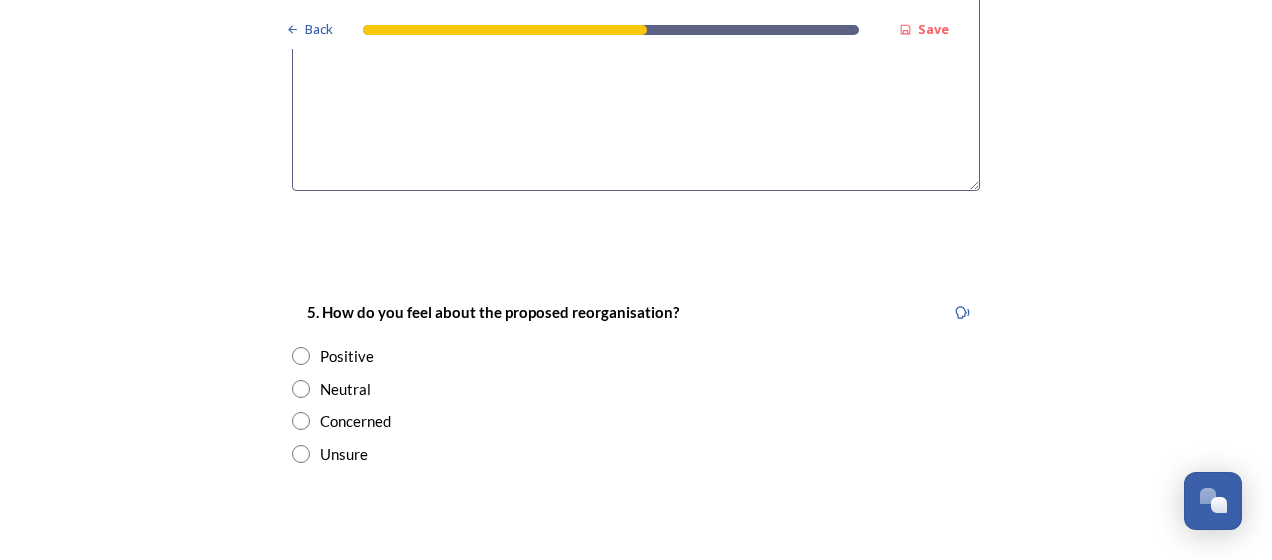 click at bounding box center [301, 356] 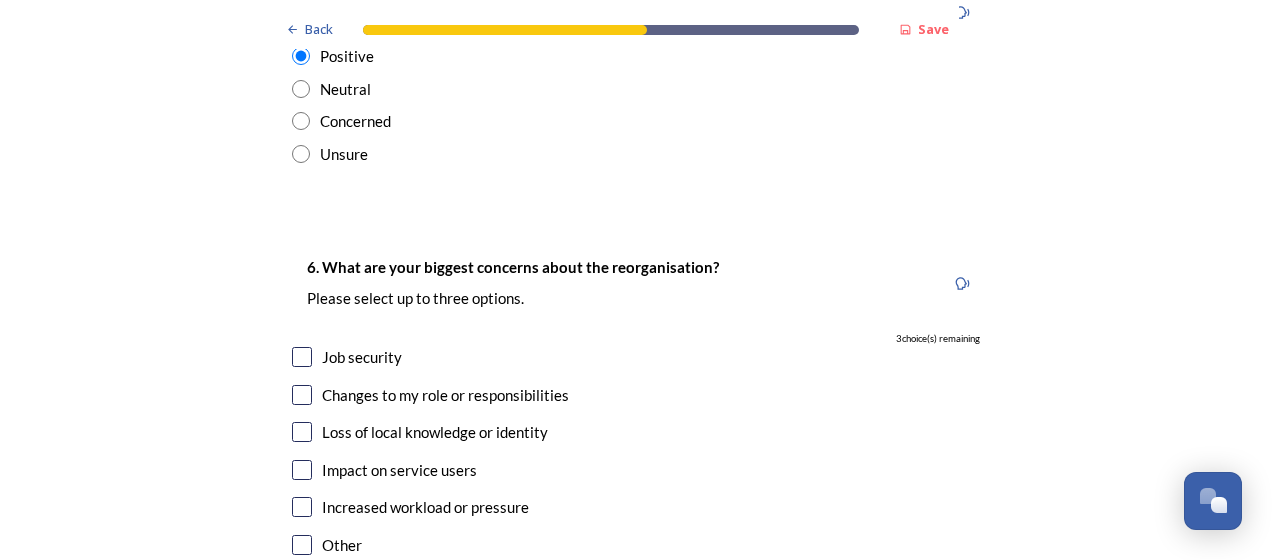 scroll, scrollTop: 3900, scrollLeft: 0, axis: vertical 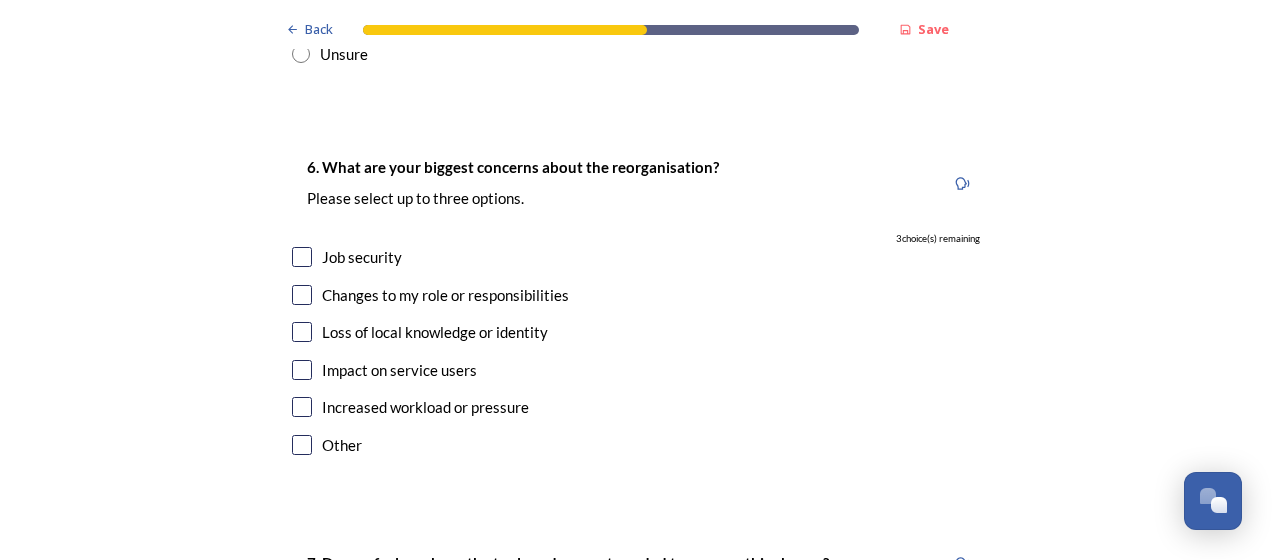 click at bounding box center [302, 257] 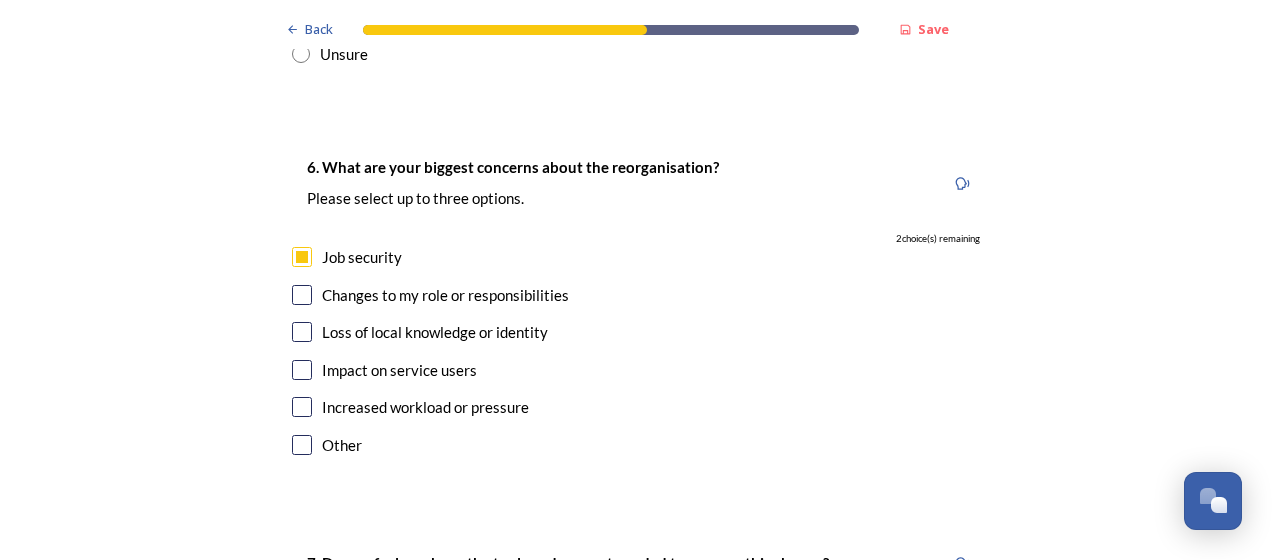 scroll, scrollTop: 4200, scrollLeft: 0, axis: vertical 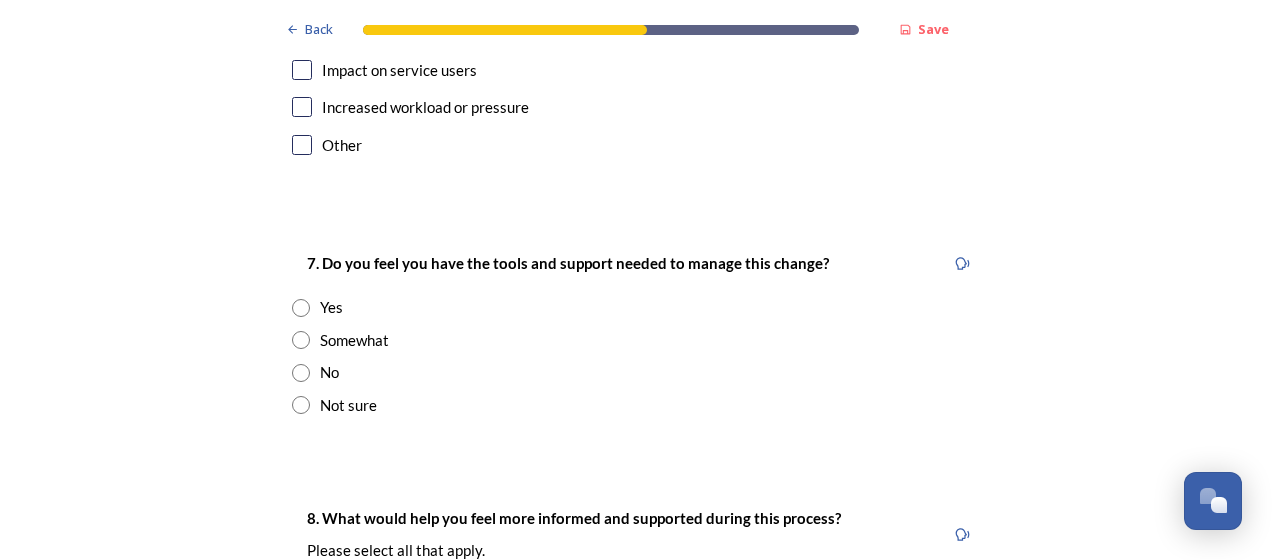 click at bounding box center (301, 308) 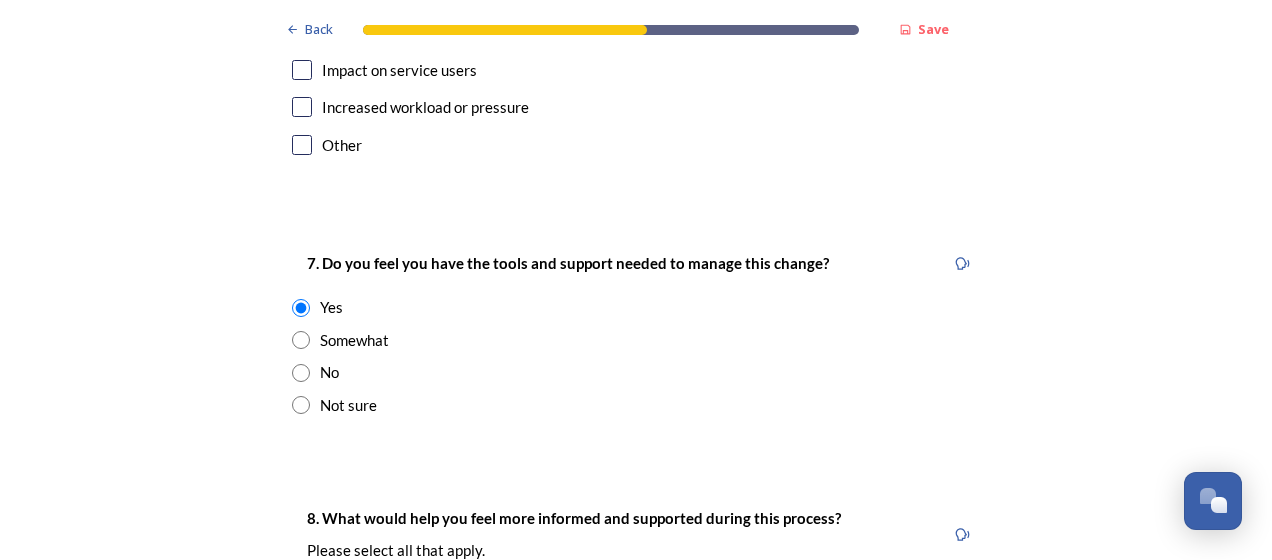 scroll, scrollTop: 4500, scrollLeft: 0, axis: vertical 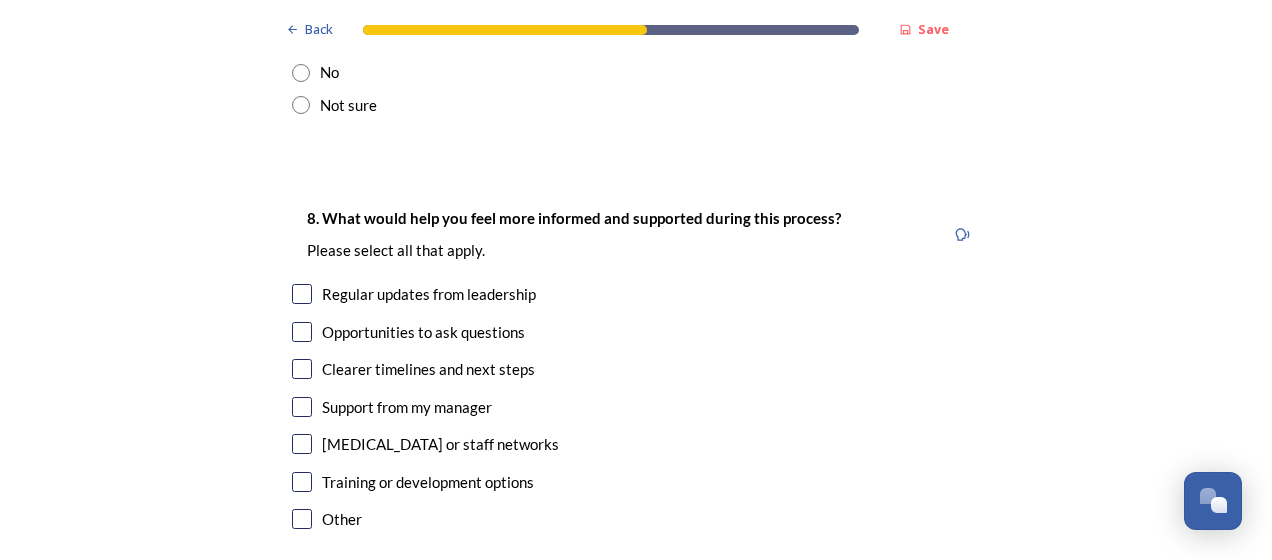 click at bounding box center [302, 369] 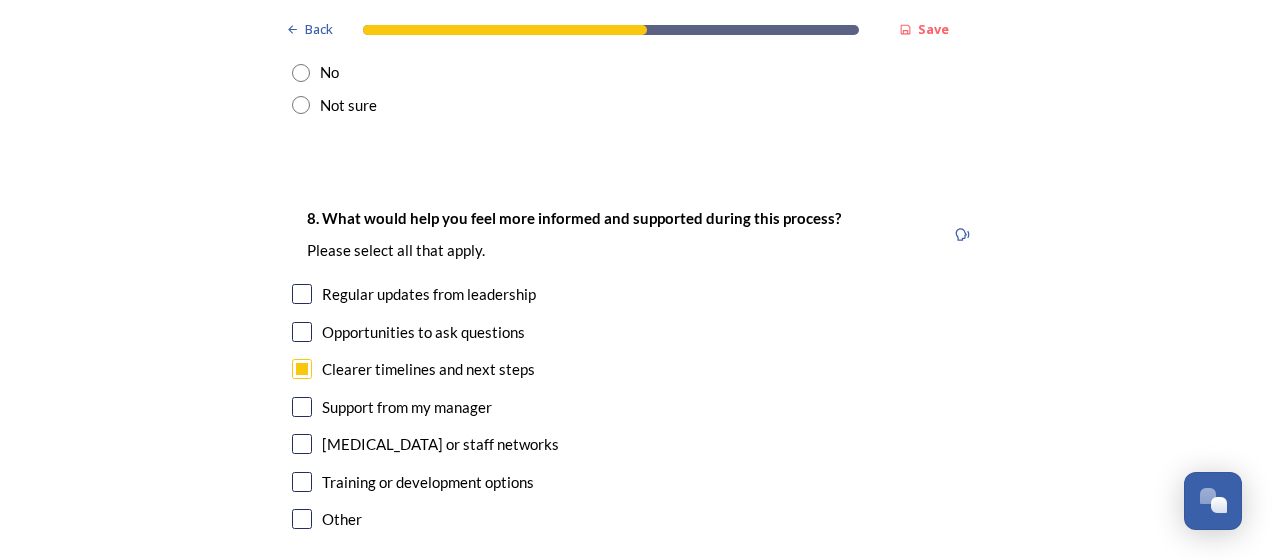 click at bounding box center (302, 294) 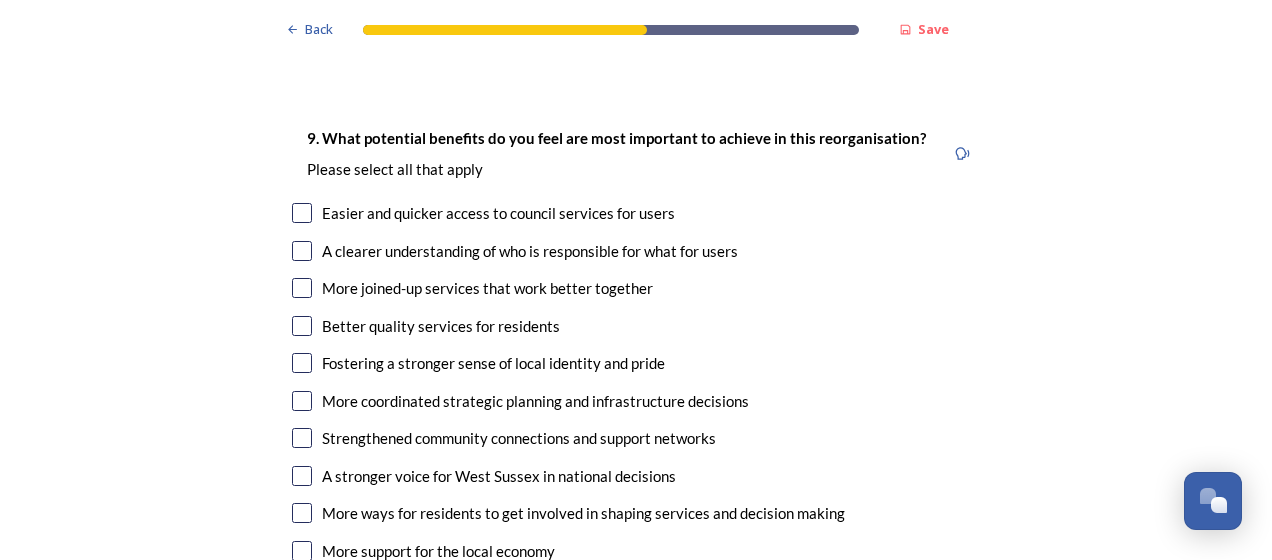 scroll, scrollTop: 4900, scrollLeft: 0, axis: vertical 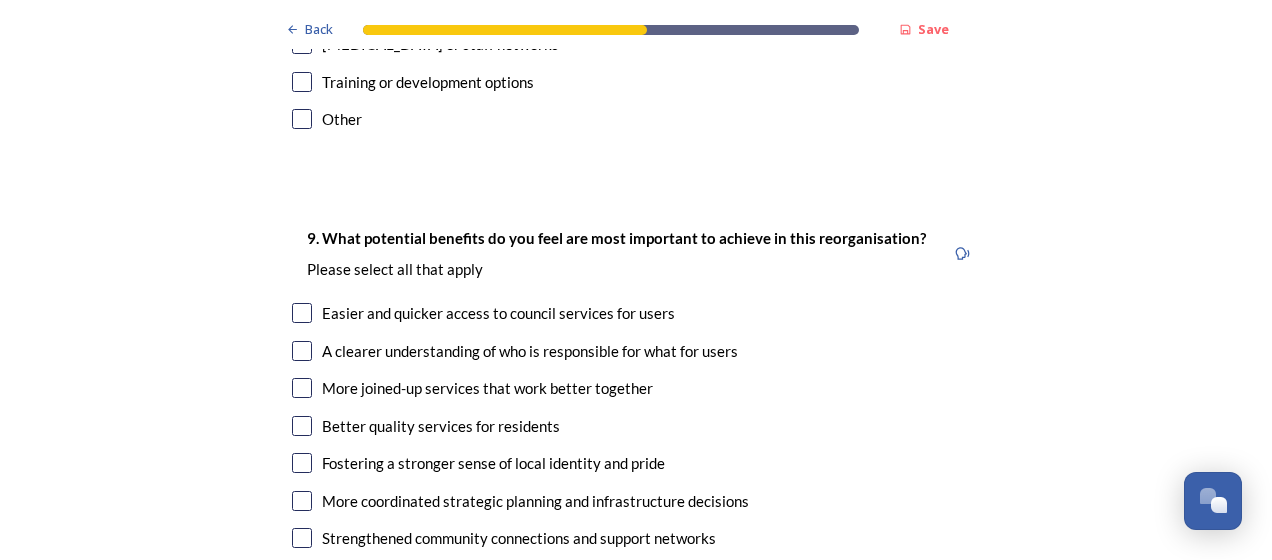 click at bounding box center (302, 388) 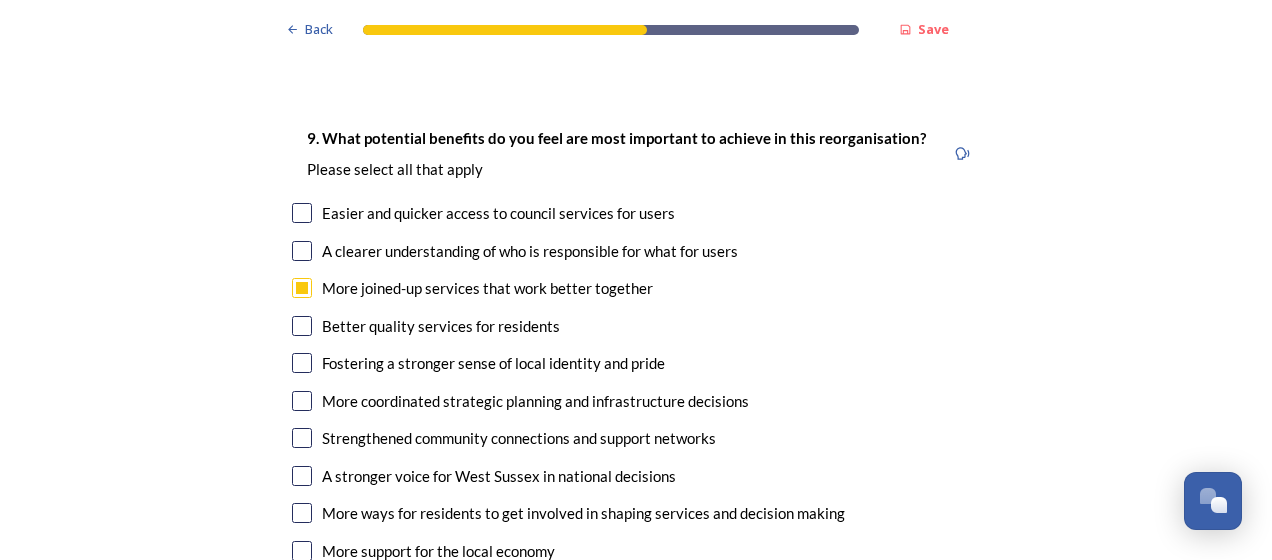 scroll, scrollTop: 5100, scrollLeft: 0, axis: vertical 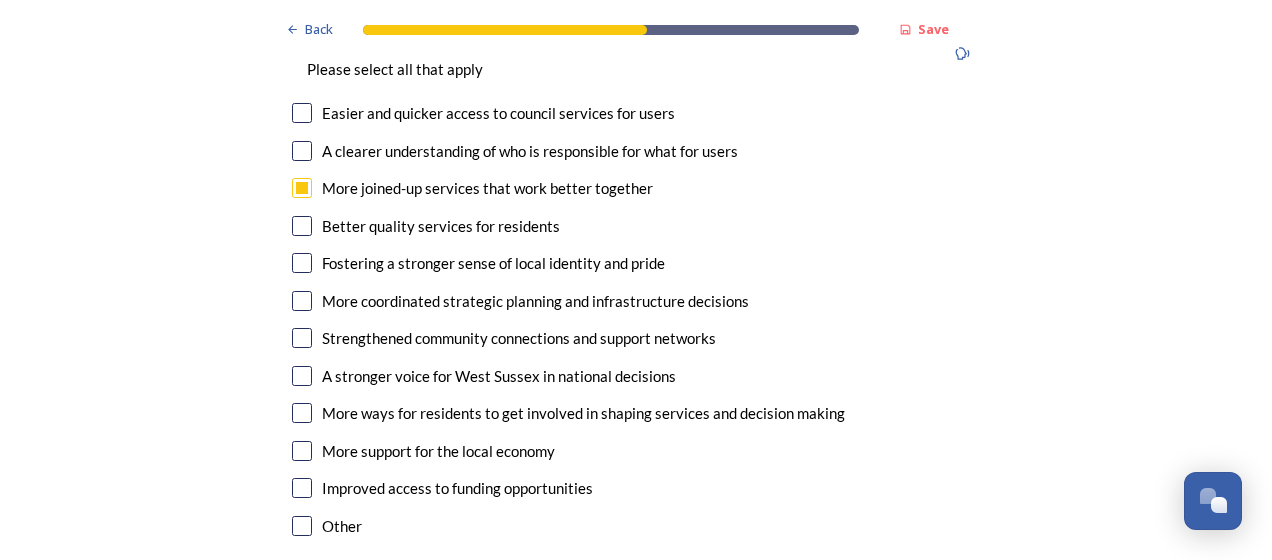 click at bounding box center [302, 488] 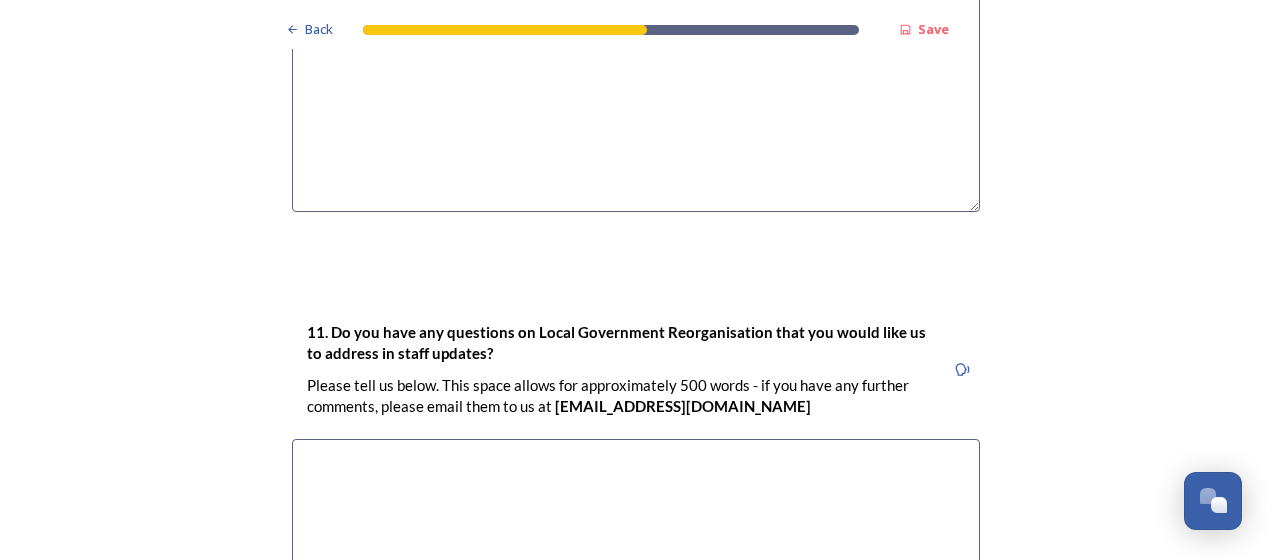 scroll, scrollTop: 6152, scrollLeft: 0, axis: vertical 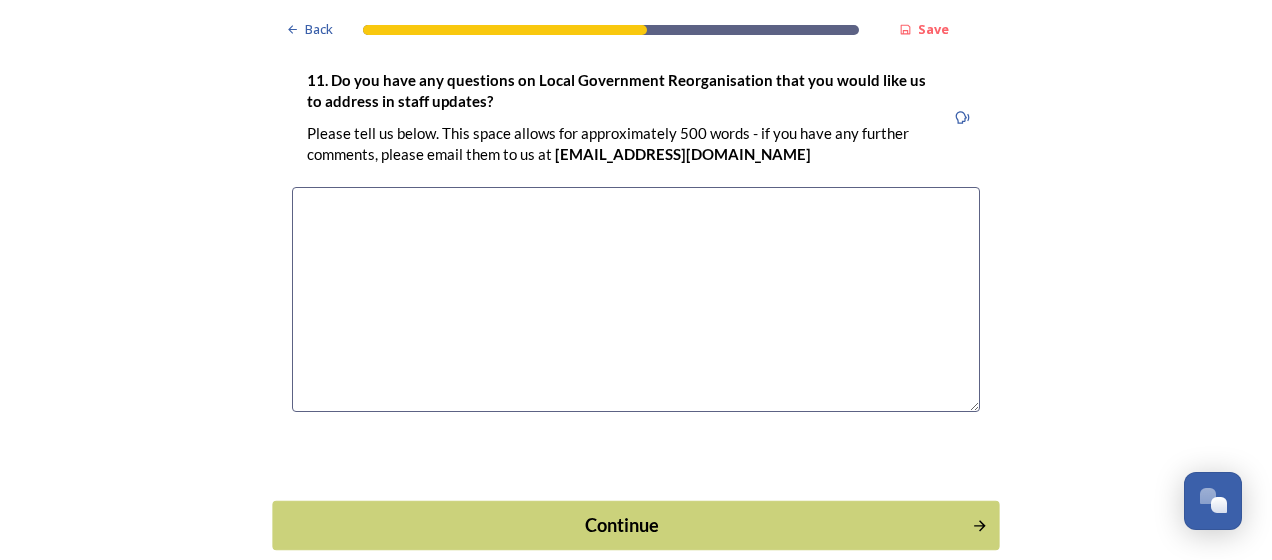 click on "Continue" at bounding box center (622, 524) 